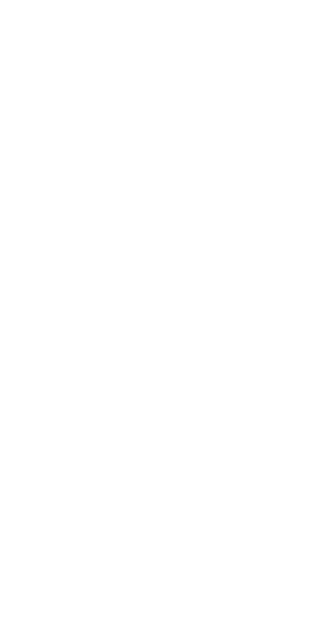 scroll, scrollTop: 0, scrollLeft: 0, axis: both 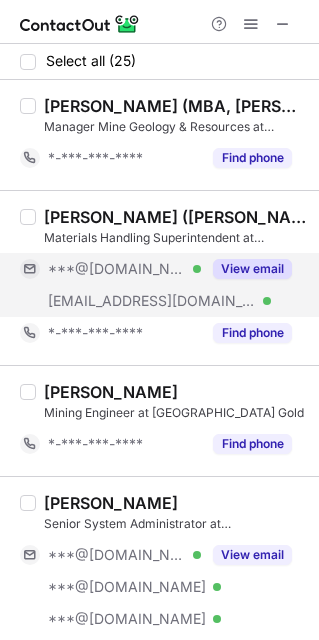 click on "***@[DOMAIN_NAME]" at bounding box center (117, 269) 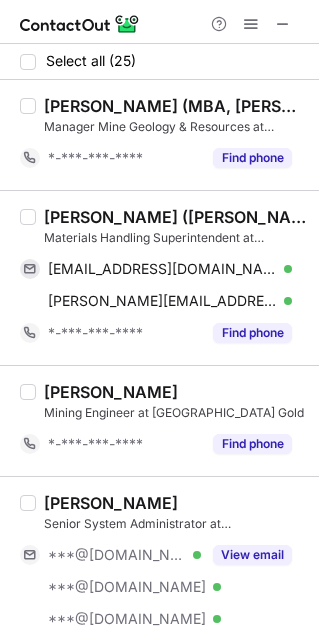 click on "[PERSON_NAME] ([PERSON_NAME]) Nalatu" at bounding box center (175, 217) 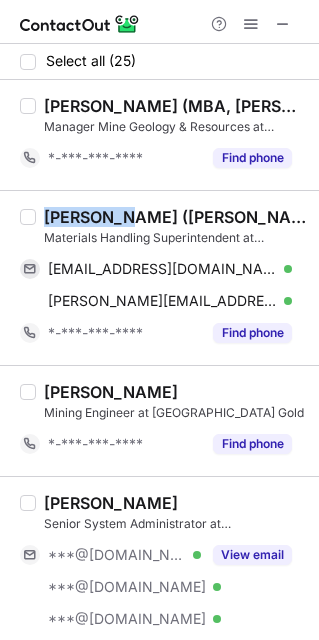 click on "[PERSON_NAME] ([PERSON_NAME]) Nalatu" at bounding box center (175, 217) 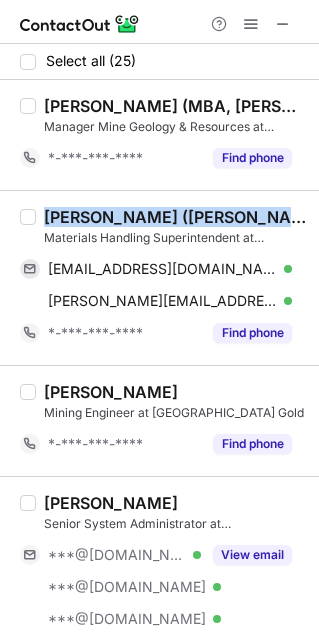click on "[PERSON_NAME] ([PERSON_NAME]) Nalatu" at bounding box center (175, 217) 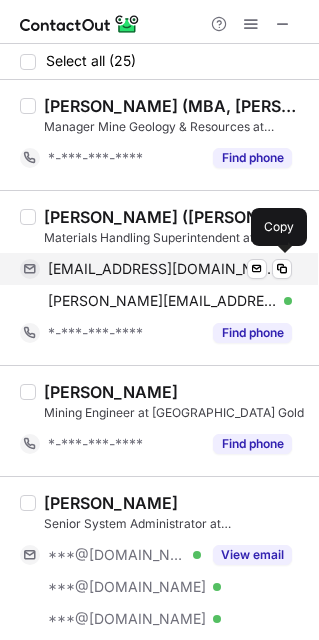 click on "sitiveninalatu@hotmail.com" at bounding box center [162, 269] 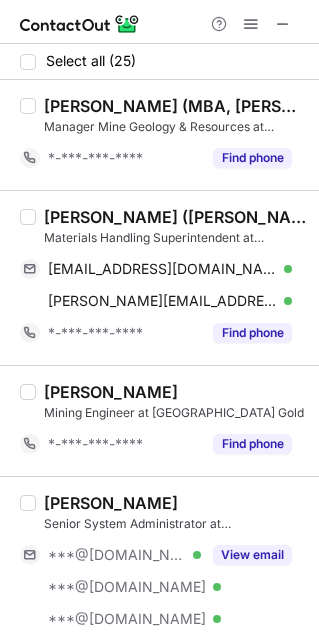 click on "Sitiveni (Stevie) Nalatu" at bounding box center [175, 217] 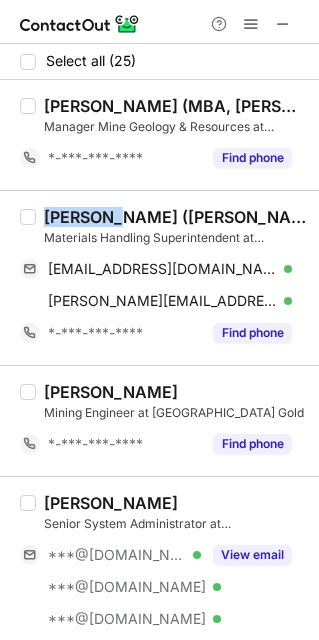 click on "Sitiveni (Stevie) Nalatu" at bounding box center (175, 217) 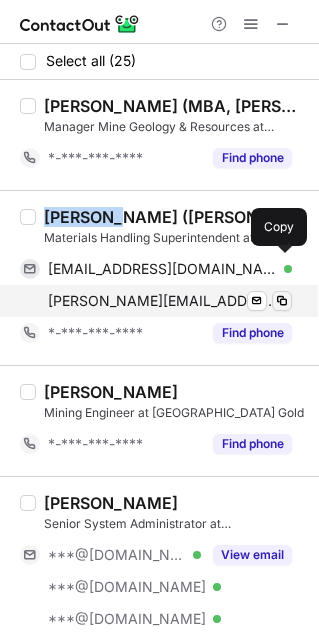copy on "Sitiveni" 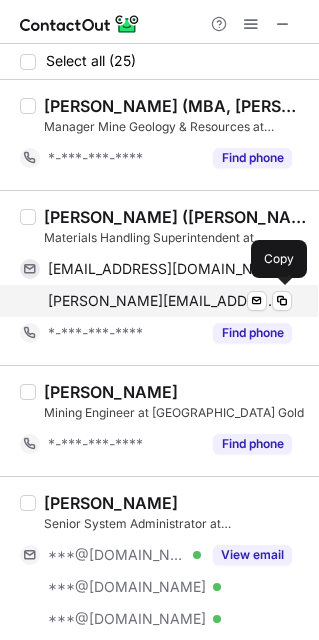 click on "sitiveni.nalatu@ravenswoodgold.com" at bounding box center [162, 301] 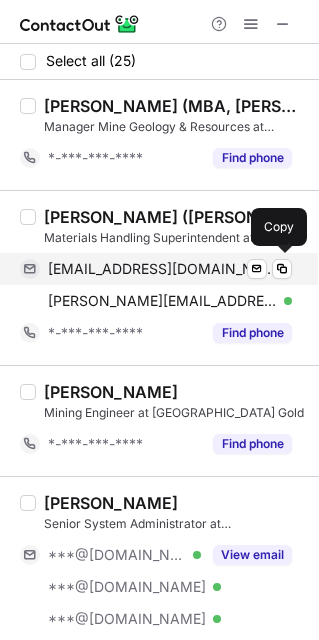 click on "sitiveninalatu@hotmail.com" at bounding box center [162, 269] 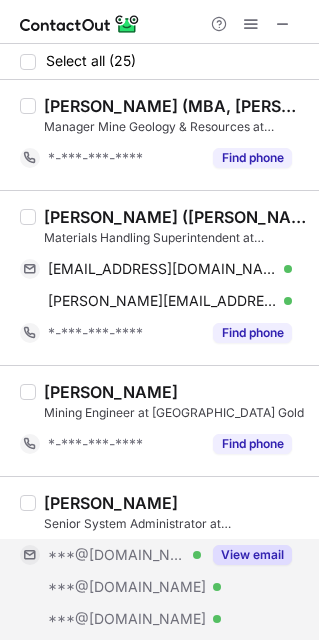drag, startPoint x: 126, startPoint y: 566, endPoint x: 117, endPoint y: 557, distance: 12.727922 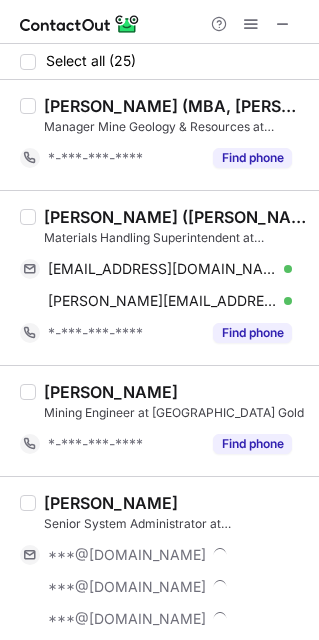 click on "Kieran Dineen" at bounding box center (111, 503) 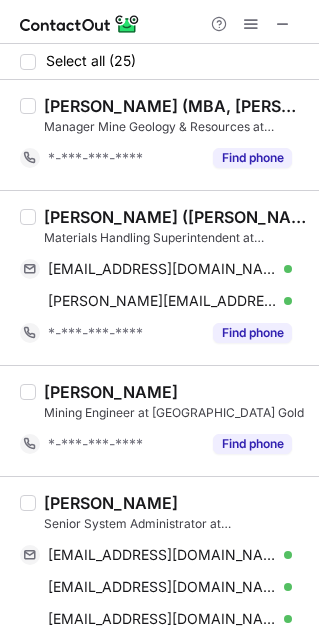 click on "Kieran Dineen" at bounding box center (111, 503) 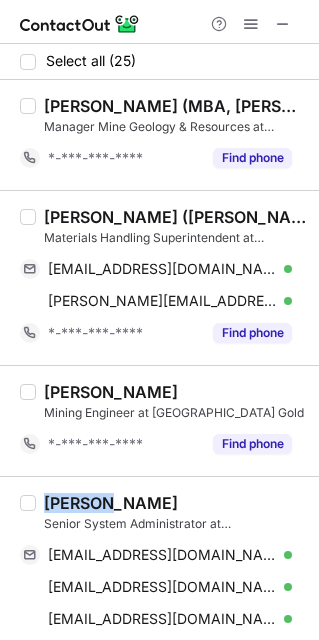 click on "Kieran Dineen" at bounding box center [111, 503] 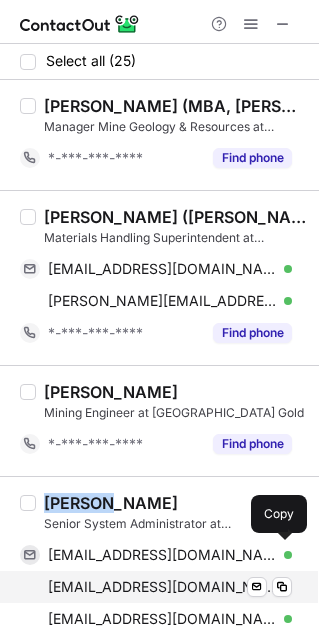 copy on "Kieran" 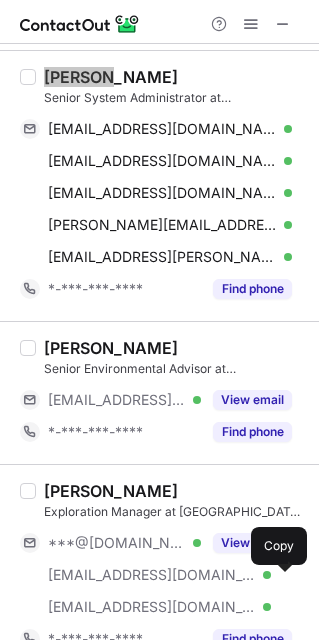 scroll, scrollTop: 450, scrollLeft: 0, axis: vertical 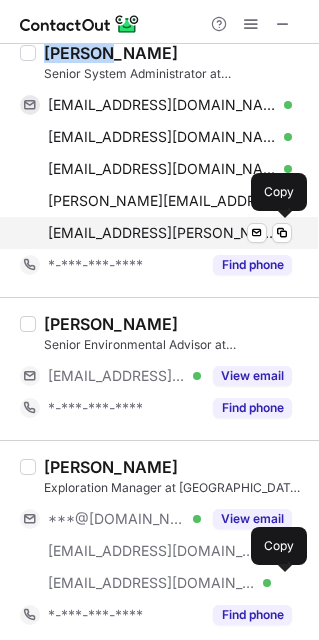 click on "kieran.dineen@ravenswoodgold.com" at bounding box center (162, 233) 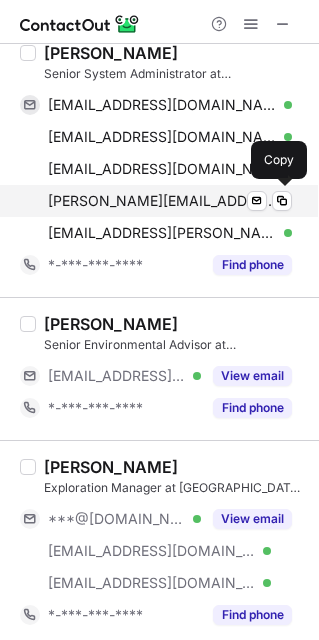 click on "dineen.kieran@police.qld.gov.au" at bounding box center [162, 201] 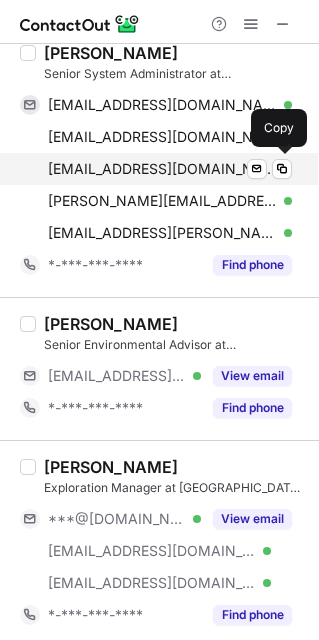 click on "kandcdineen@hotmail.com" at bounding box center [162, 169] 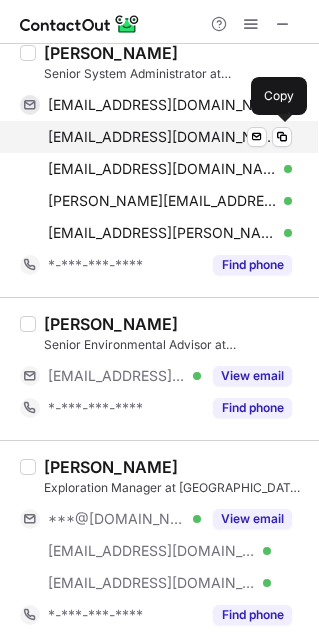 click on "kieran_dineen@hotmail.com" at bounding box center [162, 137] 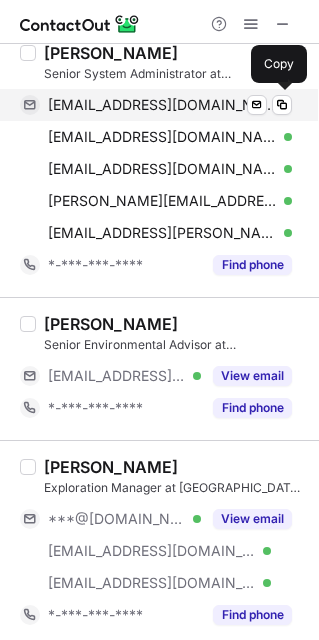 click on "kdineen13@gmail.com" at bounding box center (162, 105) 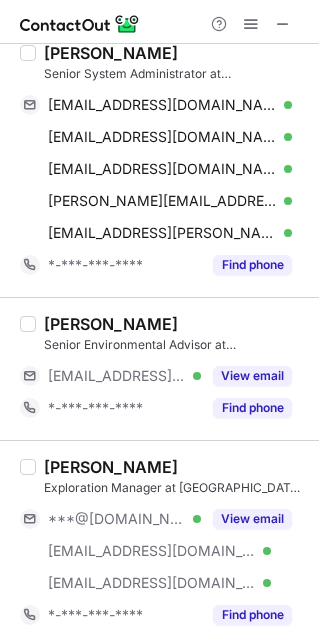 scroll, scrollTop: 600, scrollLeft: 0, axis: vertical 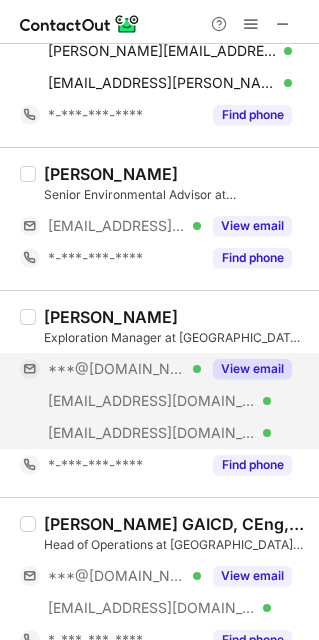 click on "***@netspace.net.au" at bounding box center [152, 401] 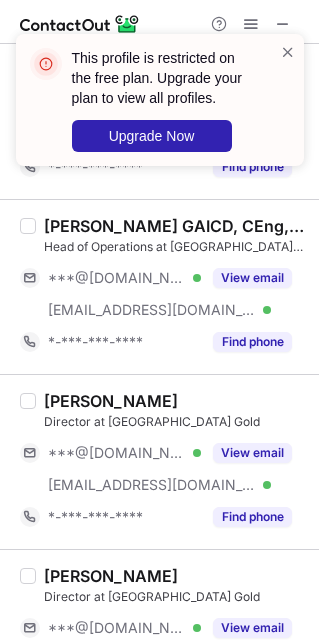 scroll, scrollTop: 900, scrollLeft: 0, axis: vertical 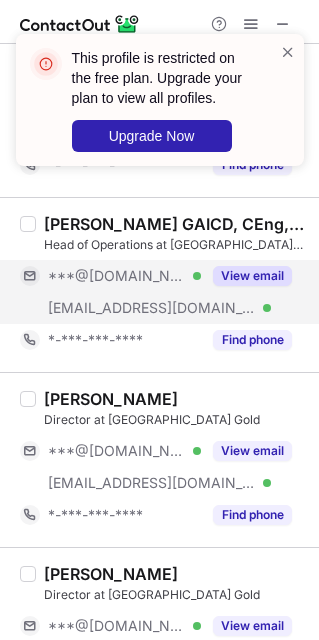 click on "***@gmail.com Verified" at bounding box center (110, 276) 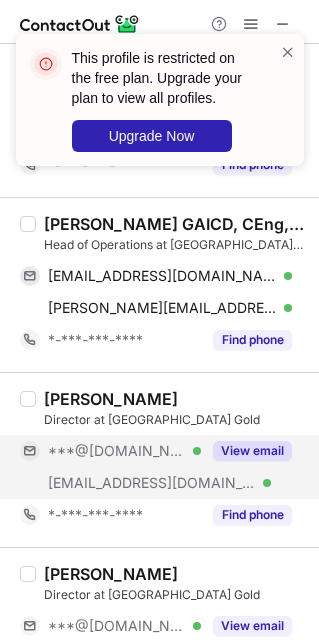 click on "***@ravenswoodgold.com Verified" at bounding box center [110, 483] 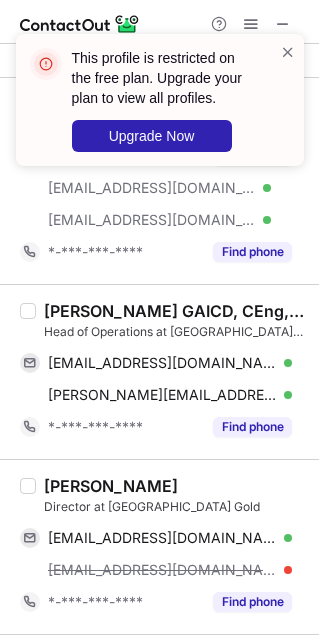 scroll, scrollTop: 750, scrollLeft: 0, axis: vertical 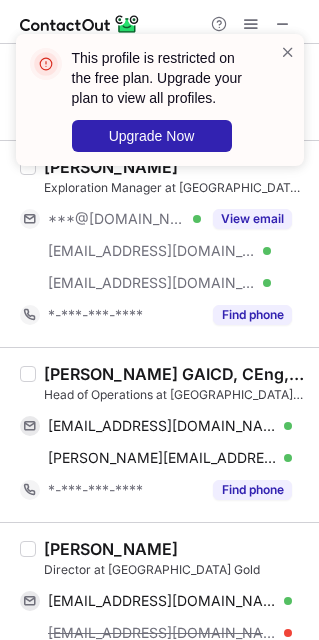 click on "Paul Botman       GAICD, CEng, CSci, MAusIMM(CP), REPQ" at bounding box center (175, 374) 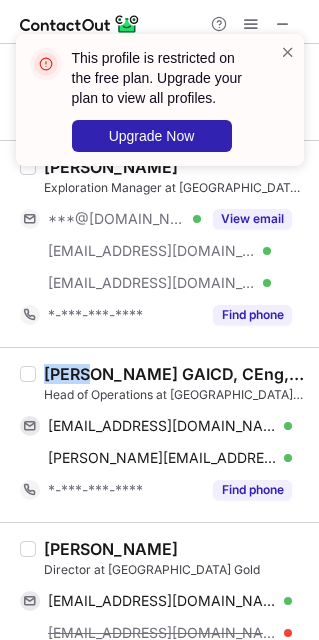 click on "Paul Botman       GAICD, CEng, CSci, MAusIMM(CP), REPQ" at bounding box center (175, 374) 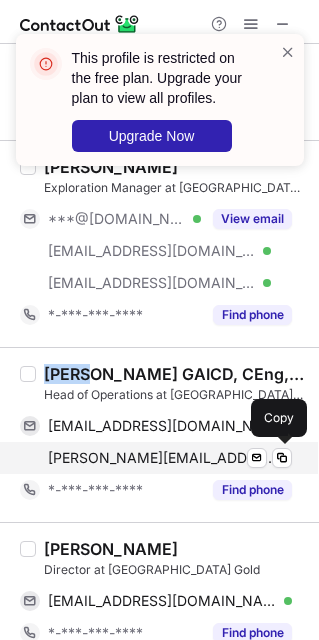 drag, startPoint x: 175, startPoint y: 462, endPoint x: 199, endPoint y: 461, distance: 24.020824 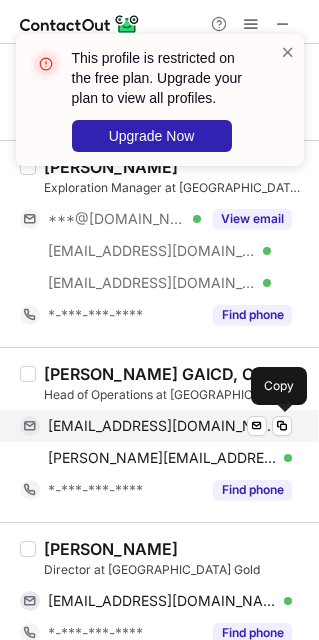 click on "paulbotman@gmail.com" at bounding box center [162, 426] 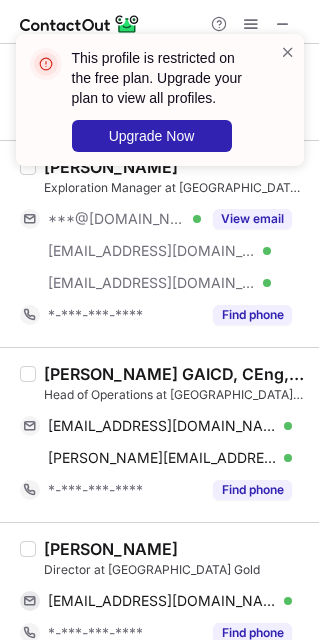 click on "Mark Zhou" at bounding box center [111, 549] 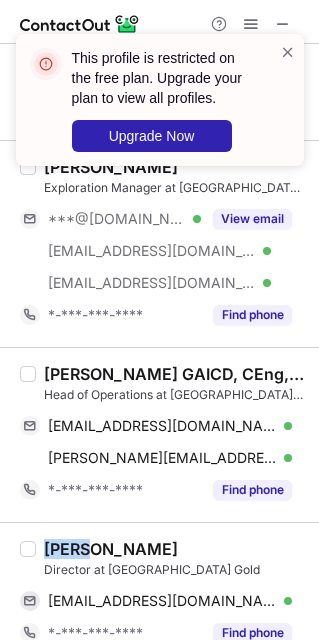 click on "Mark Zhou" at bounding box center (111, 549) 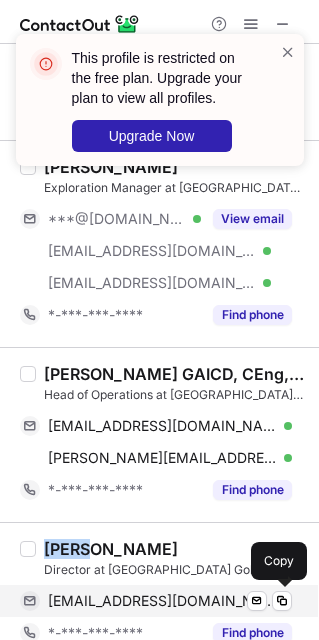 click on "markezhou@hotmail.com" at bounding box center [162, 601] 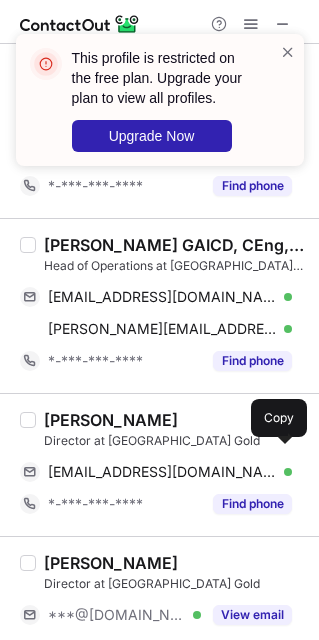 scroll, scrollTop: 1050, scrollLeft: 0, axis: vertical 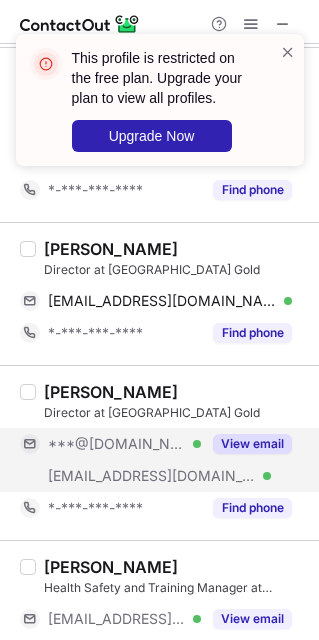 drag, startPoint x: 178, startPoint y: 470, endPoint x: 130, endPoint y: 455, distance: 50.289165 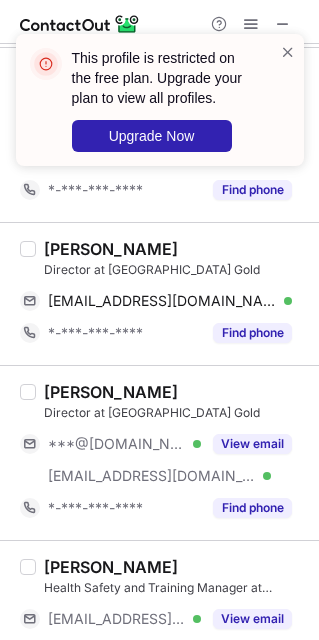 click on "Dwi Suseno" at bounding box center [111, 392] 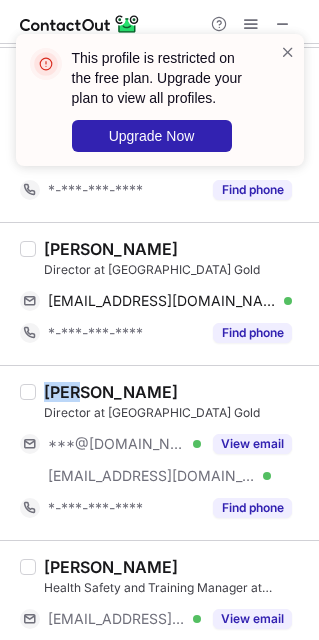 click on "Dwi Suseno" at bounding box center [111, 392] 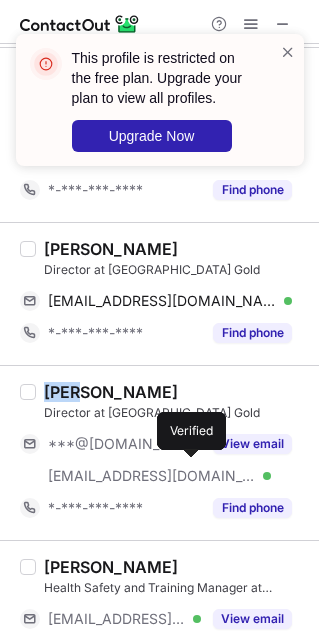 scroll, scrollTop: 1350, scrollLeft: 0, axis: vertical 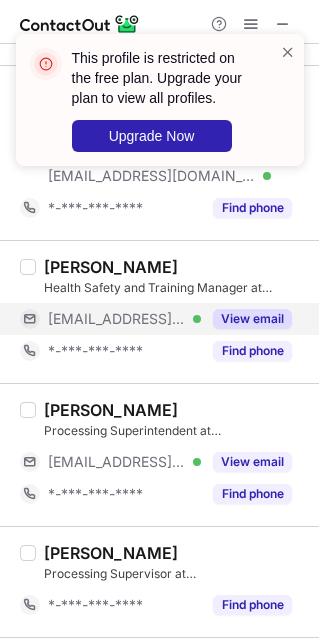 click on "***@emecogroup.com" at bounding box center (117, 319) 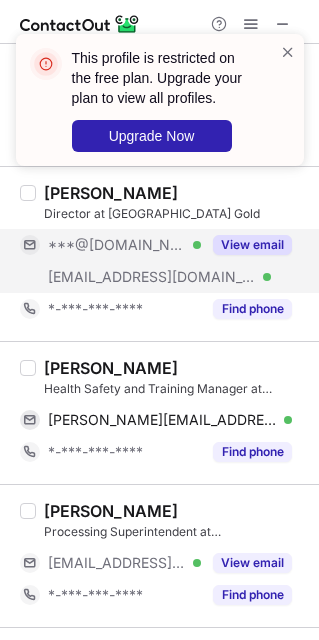 scroll, scrollTop: 1200, scrollLeft: 0, axis: vertical 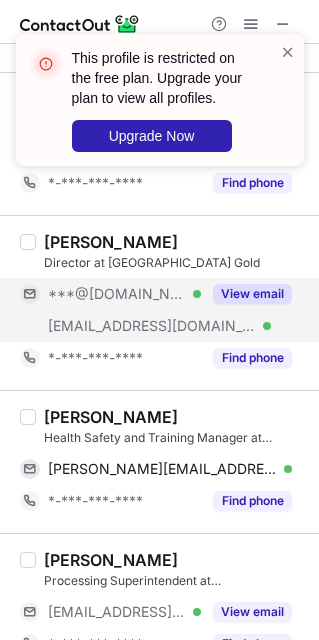 click on "***@hotmail.com Verified" at bounding box center [124, 294] 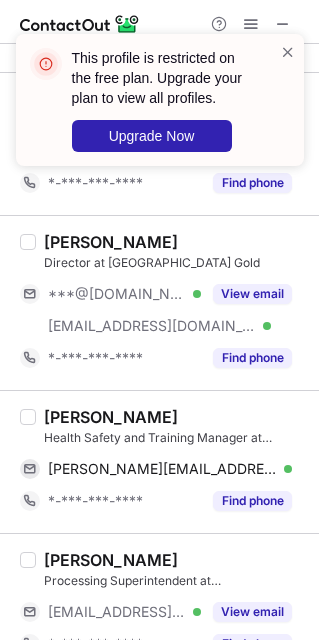 click on "Steve Marmara" at bounding box center [111, 417] 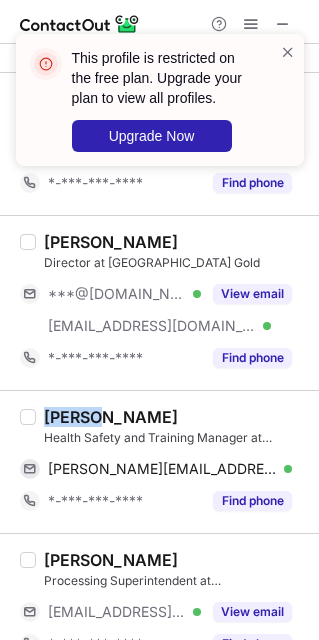 drag, startPoint x: 63, startPoint y: 416, endPoint x: 153, endPoint y: 393, distance: 92.89241 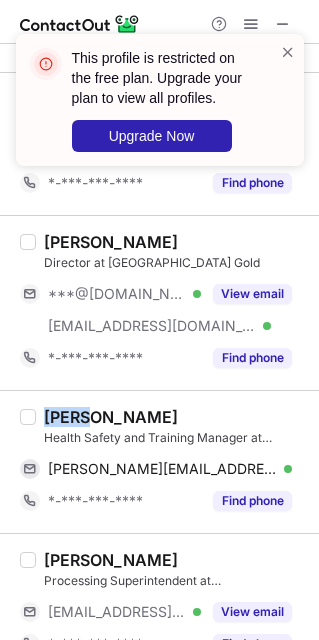 copy on "Steve" 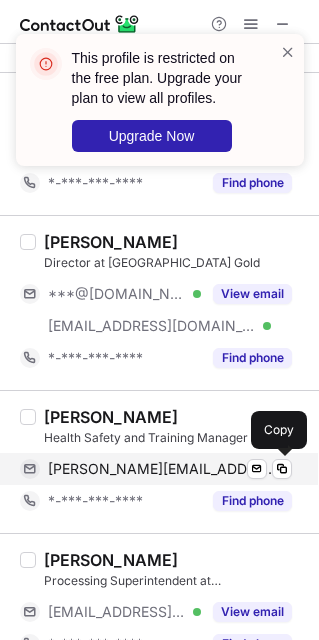click on "steve.marmara@emecogroup.com Verified Send email Copy" at bounding box center (156, 469) 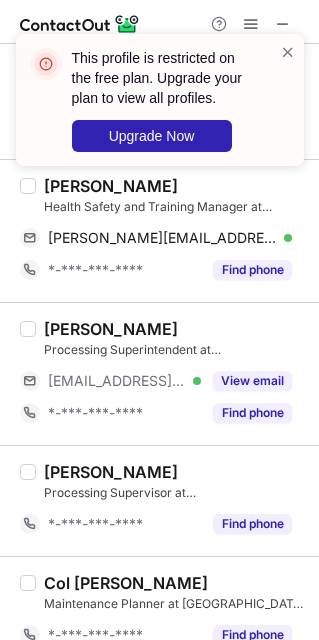 scroll, scrollTop: 1500, scrollLeft: 0, axis: vertical 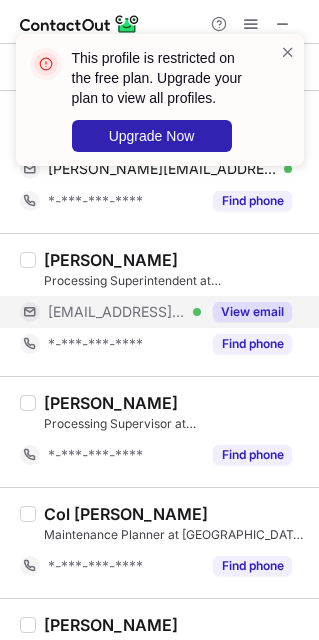 click on "***@ravenswoodgold.com" at bounding box center (117, 312) 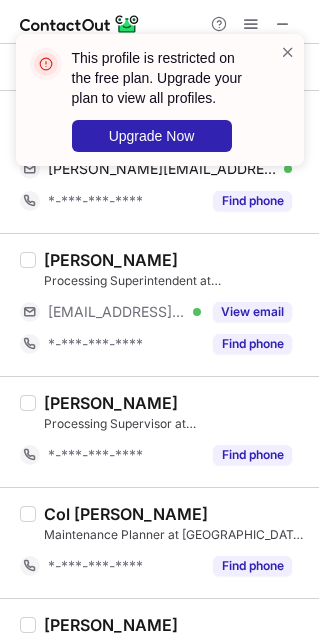 click on "Robin Hunter" at bounding box center (111, 260) 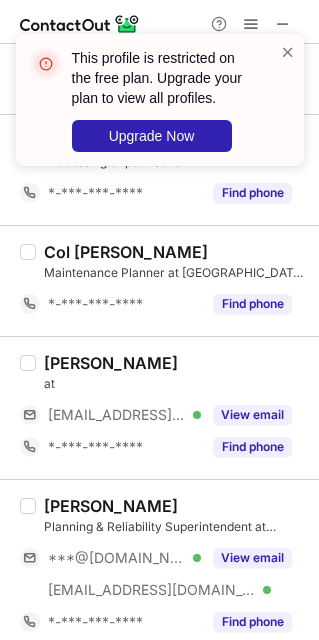 scroll, scrollTop: 1800, scrollLeft: 0, axis: vertical 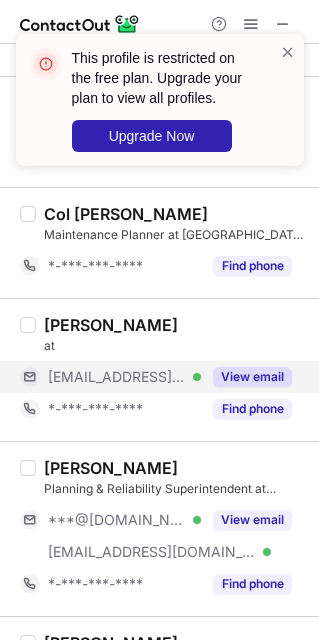 click on "***@ravenswoodgold.com" at bounding box center [117, 377] 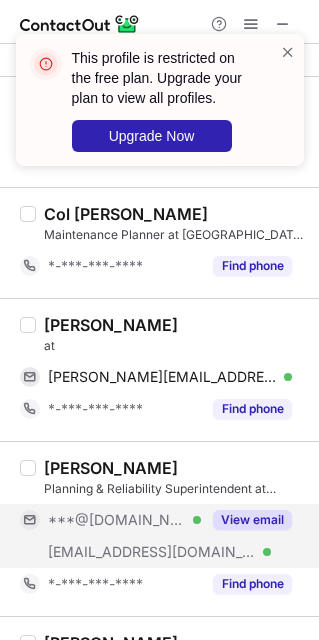 click on "***@gmail.com" at bounding box center (117, 520) 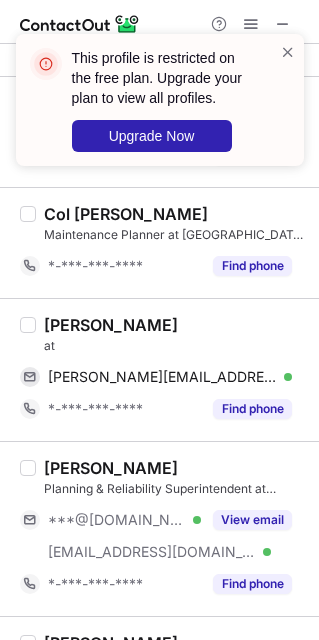 click on "Kelly Cogill" at bounding box center (111, 325) 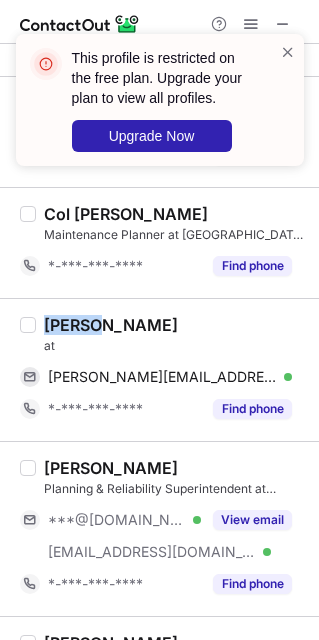 click on "Kelly Cogill" at bounding box center [111, 325] 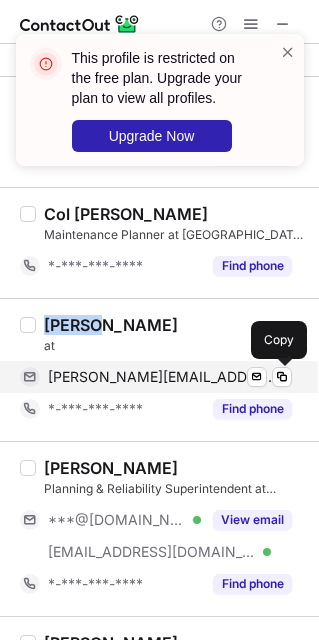 click on "kelly.cogill@ravenswoodgold.com" at bounding box center (162, 377) 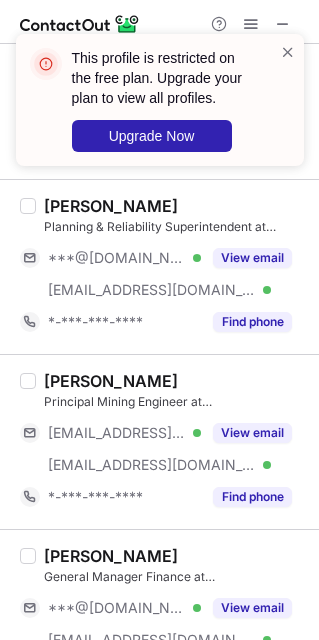 scroll, scrollTop: 2100, scrollLeft: 0, axis: vertical 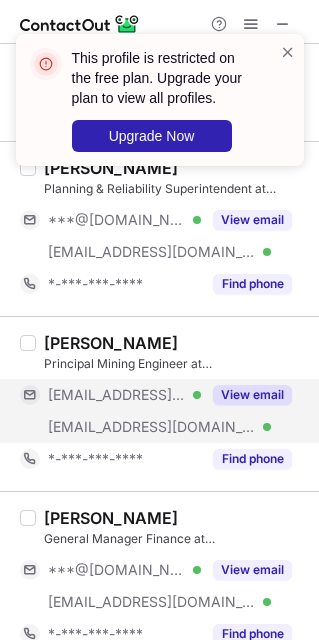 click on "***@live.com.au" at bounding box center [117, 395] 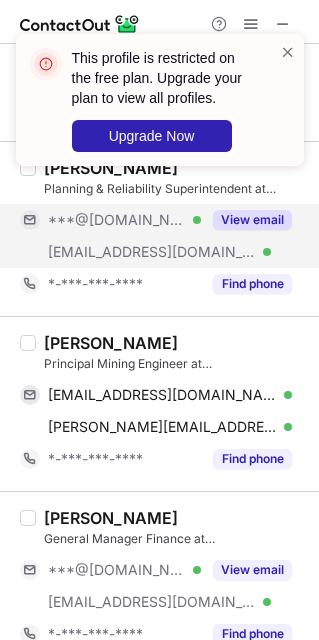 click on "***@ravenswoodgold.com" at bounding box center [152, 252] 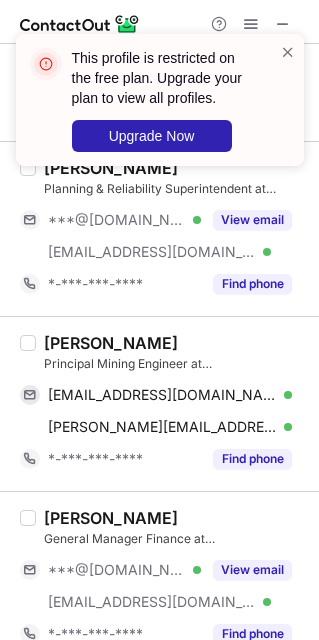 click on "Matthew Turner" at bounding box center [111, 343] 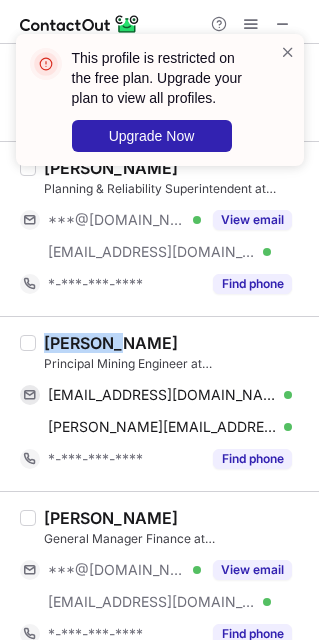 click on "Matthew Turner" at bounding box center (111, 343) 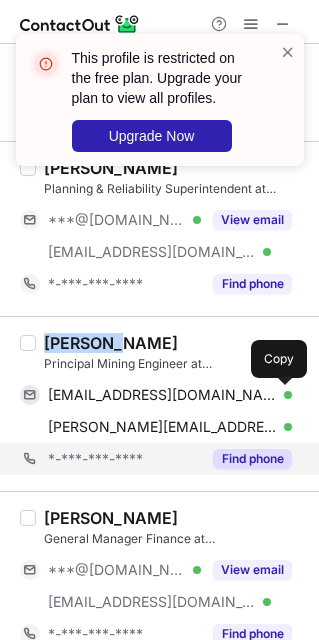 copy on "Matthew" 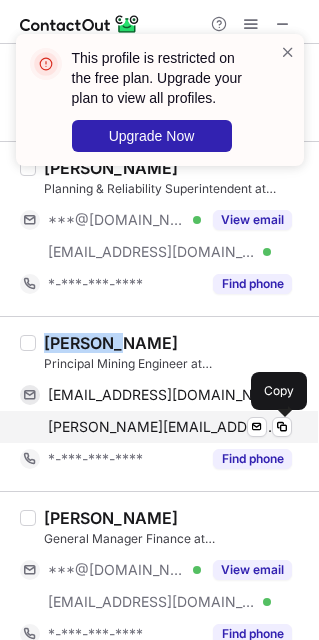 drag, startPoint x: 178, startPoint y: 429, endPoint x: 228, endPoint y: 434, distance: 50.24938 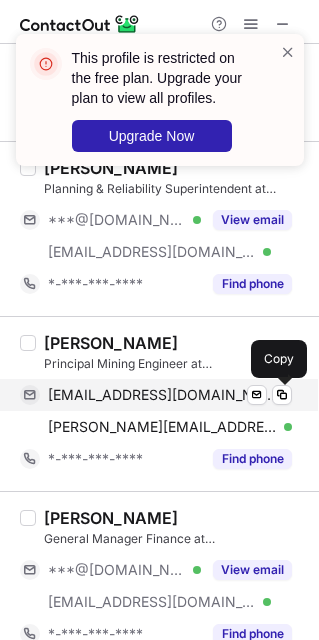 click on "matthewturner@live.com.au" at bounding box center [162, 395] 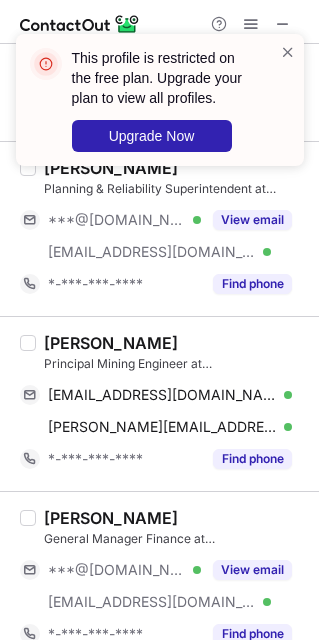 drag, startPoint x: 148, startPoint y: 590, endPoint x: 81, endPoint y: 537, distance: 85.42833 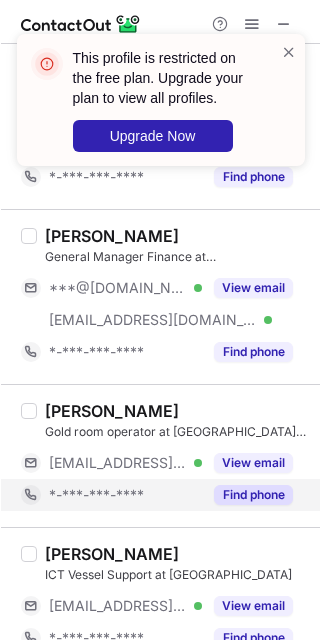 scroll, scrollTop: 2400, scrollLeft: 0, axis: vertical 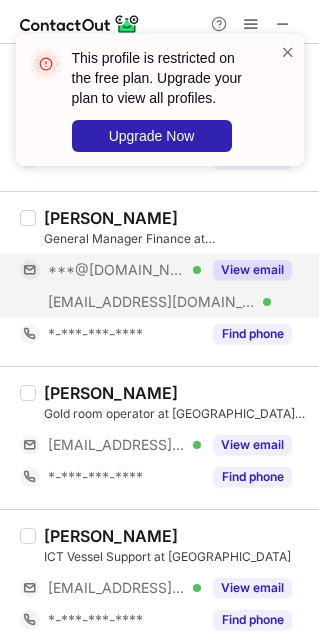 click on "***@hotmail.com" at bounding box center (117, 270) 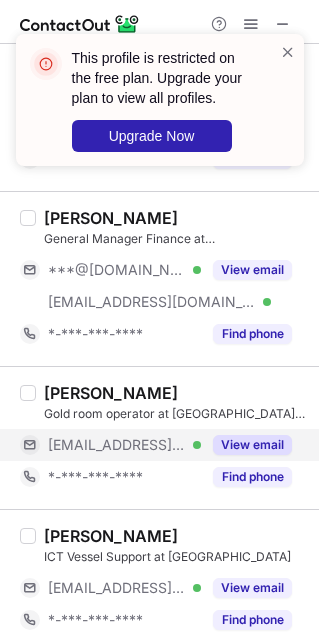 click on "***@ravenswoodgold.com" at bounding box center [117, 445] 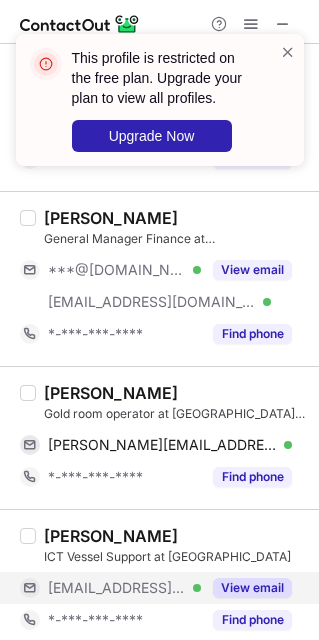 click on "***@austal.com Verified" at bounding box center (124, 588) 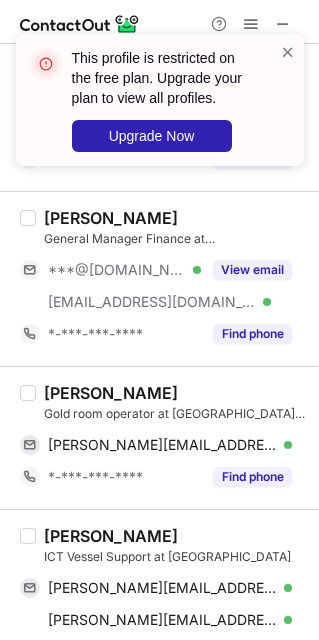 click on "Clayton Mckellar" at bounding box center (111, 393) 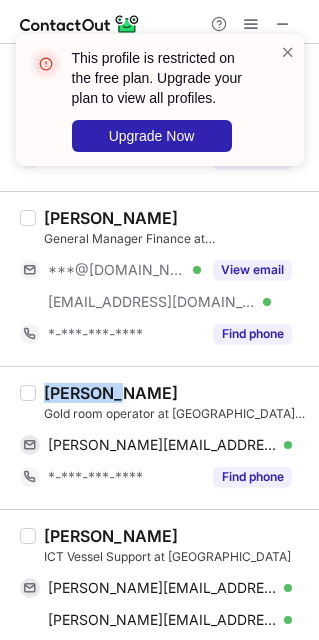 click on "Clayton Mckellar" at bounding box center [111, 393] 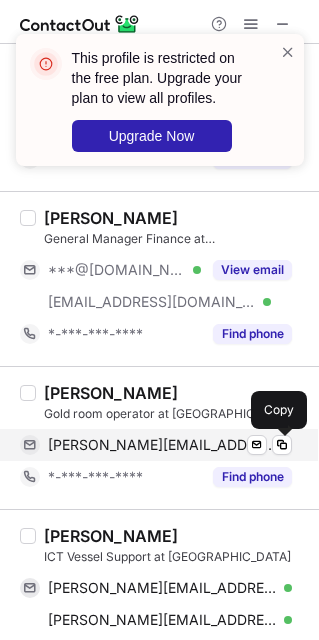 drag, startPoint x: 120, startPoint y: 449, endPoint x: 139, endPoint y: 459, distance: 21.470911 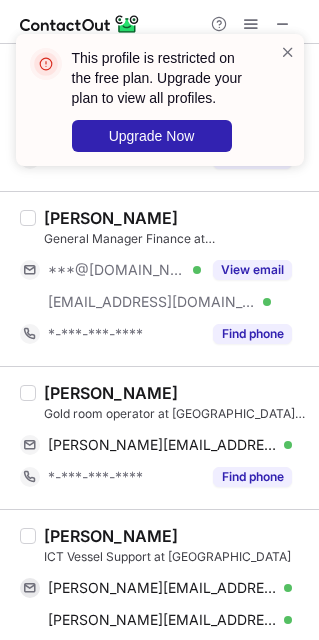 click on "Joshua Guernier" at bounding box center (111, 536) 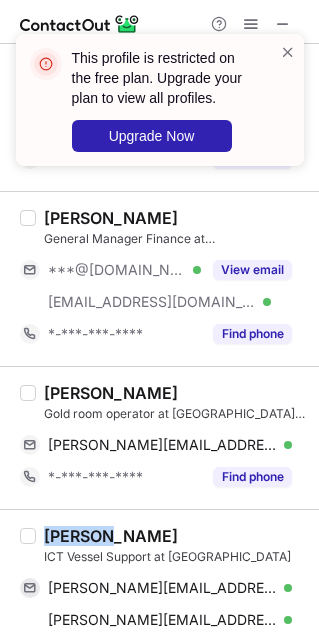 click on "Joshua Guernier" at bounding box center (111, 536) 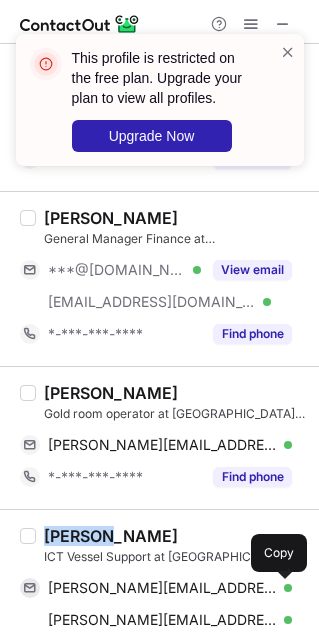 copy on "Joshua" 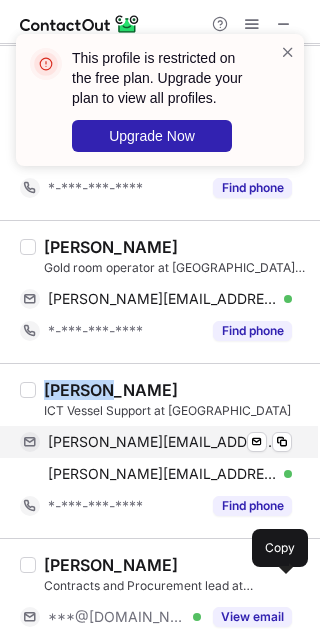 scroll, scrollTop: 2600, scrollLeft: 0, axis: vertical 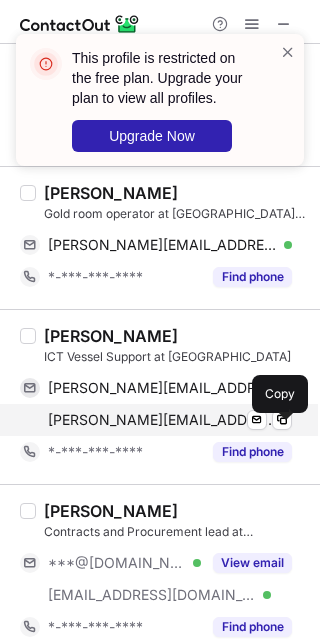 click on "joshua.guernier@austal.com" at bounding box center [162, 420] 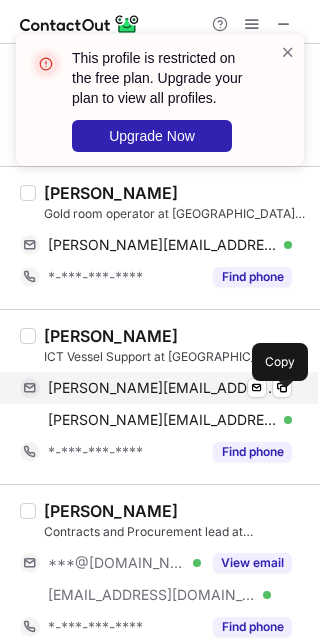 click on "joshua.guernier@ravenswoodgold.com Verified Send email Copy" at bounding box center (156, 388) 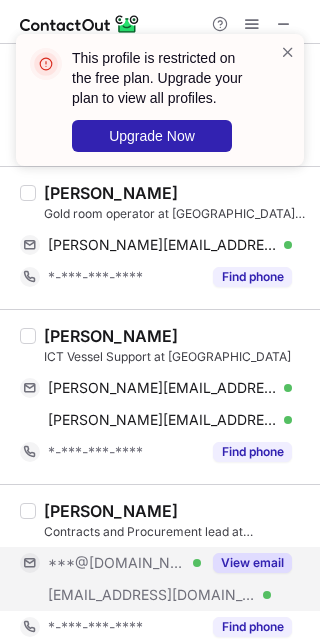 click on "***@ravenswoodgold.com Verified" at bounding box center [110, 595] 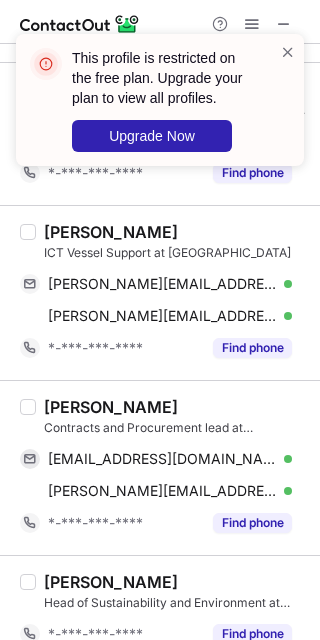 scroll, scrollTop: 2800, scrollLeft: 0, axis: vertical 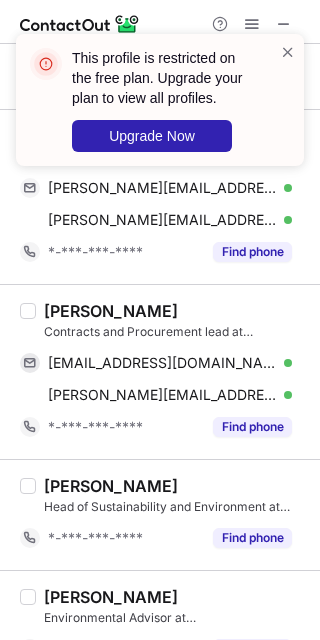 click on "Traci Greenaway" at bounding box center [111, 311] 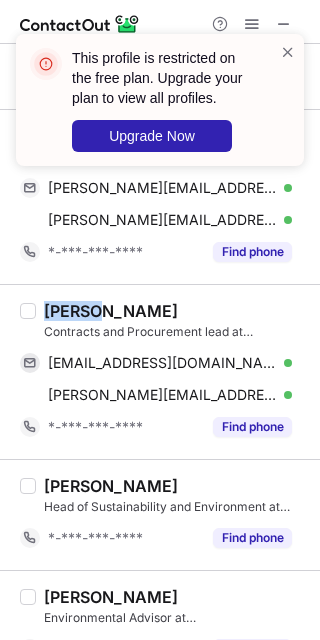 click on "Traci Greenaway" at bounding box center (111, 311) 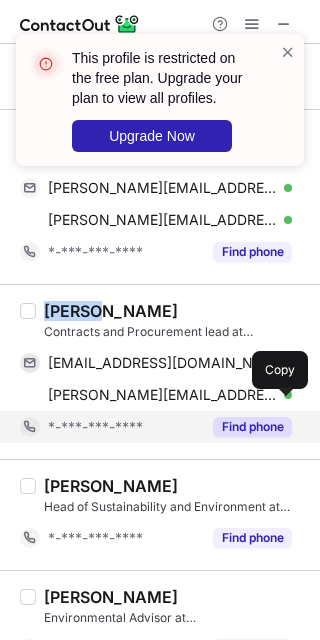 drag, startPoint x: 179, startPoint y: 409, endPoint x: 233, endPoint y: 449, distance: 67.20119 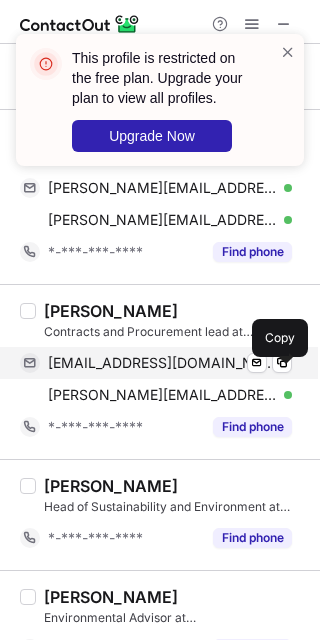 click on "traci_towers@outlook.com" at bounding box center [162, 363] 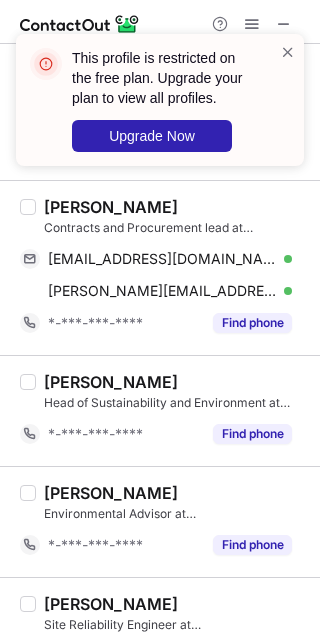 scroll, scrollTop: 3200, scrollLeft: 0, axis: vertical 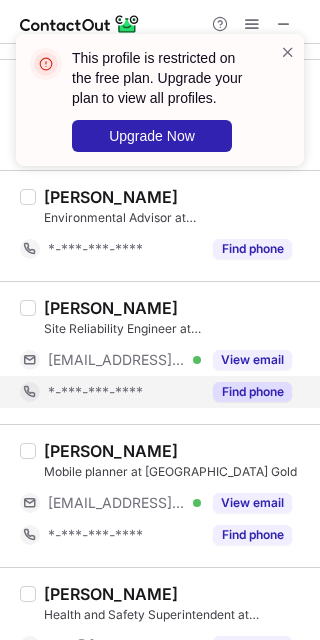 drag, startPoint x: 173, startPoint y: 377, endPoint x: 175, endPoint y: 409, distance: 32.06244 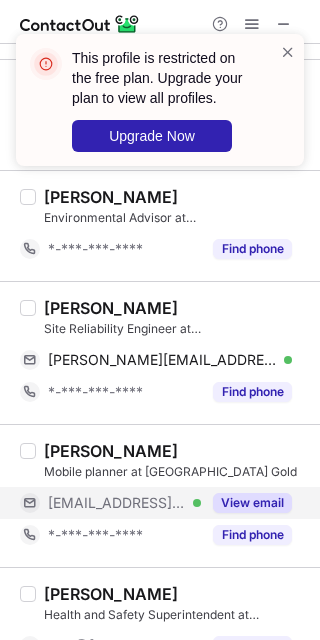 click on "***@ravenswoodgold.com" at bounding box center (117, 503) 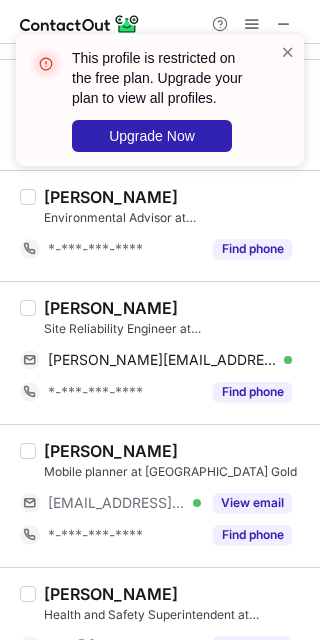 click on "David Burns" at bounding box center [111, 308] 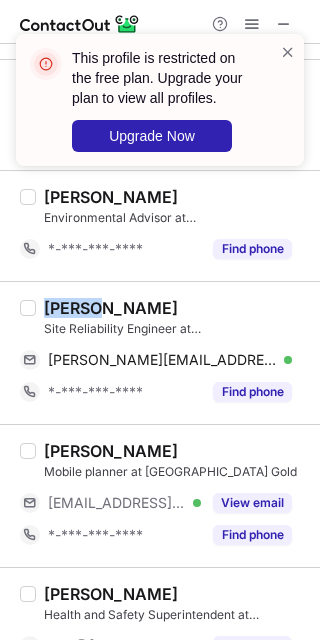 click on "David Burns" at bounding box center [111, 308] 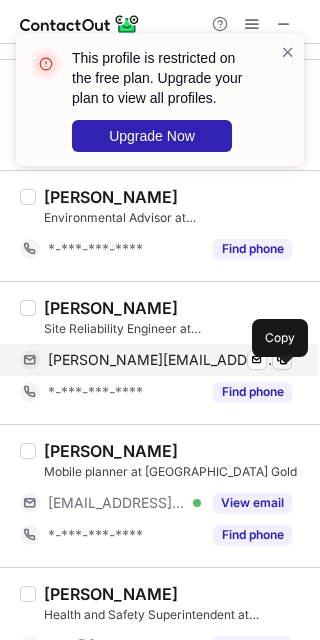 drag, startPoint x: 149, startPoint y: 385, endPoint x: 285, endPoint y: 379, distance: 136.1323 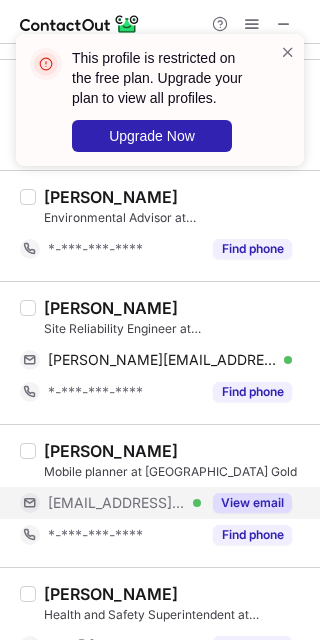 scroll, scrollTop: 3294, scrollLeft: 0, axis: vertical 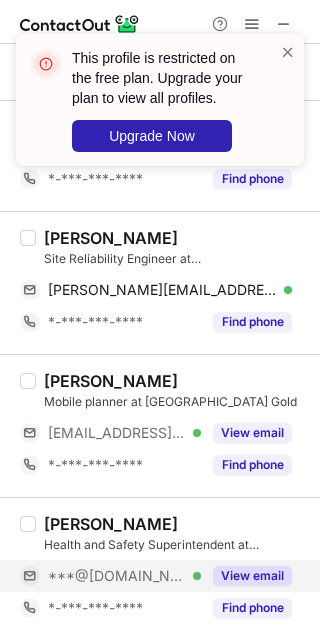 click on "***@hotmail.com" at bounding box center [117, 576] 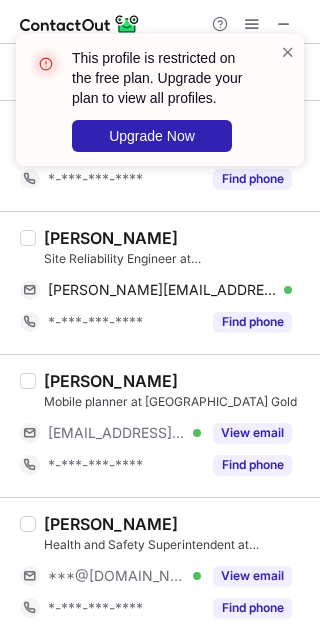 click on "Lachlan Hart" at bounding box center (111, 524) 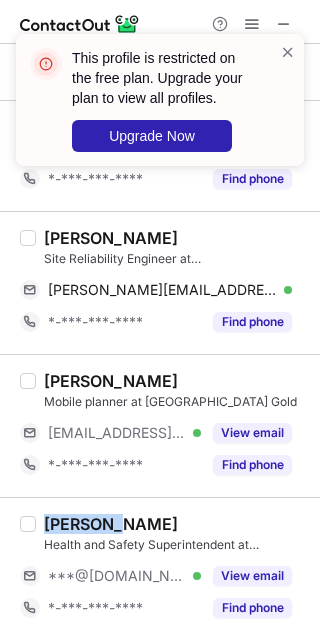 click on "Lachlan Hart" at bounding box center [111, 524] 